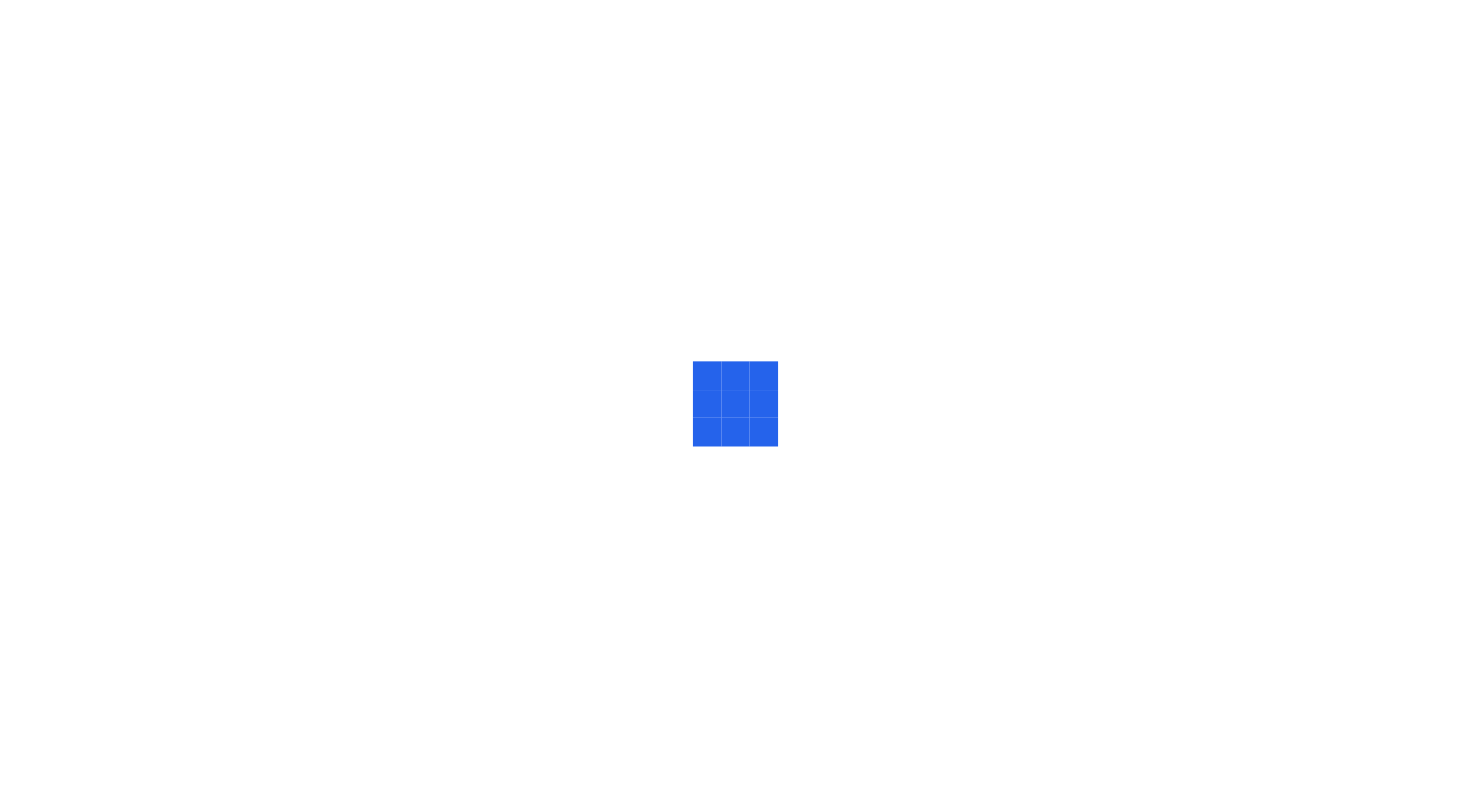 scroll, scrollTop: 0, scrollLeft: 0, axis: both 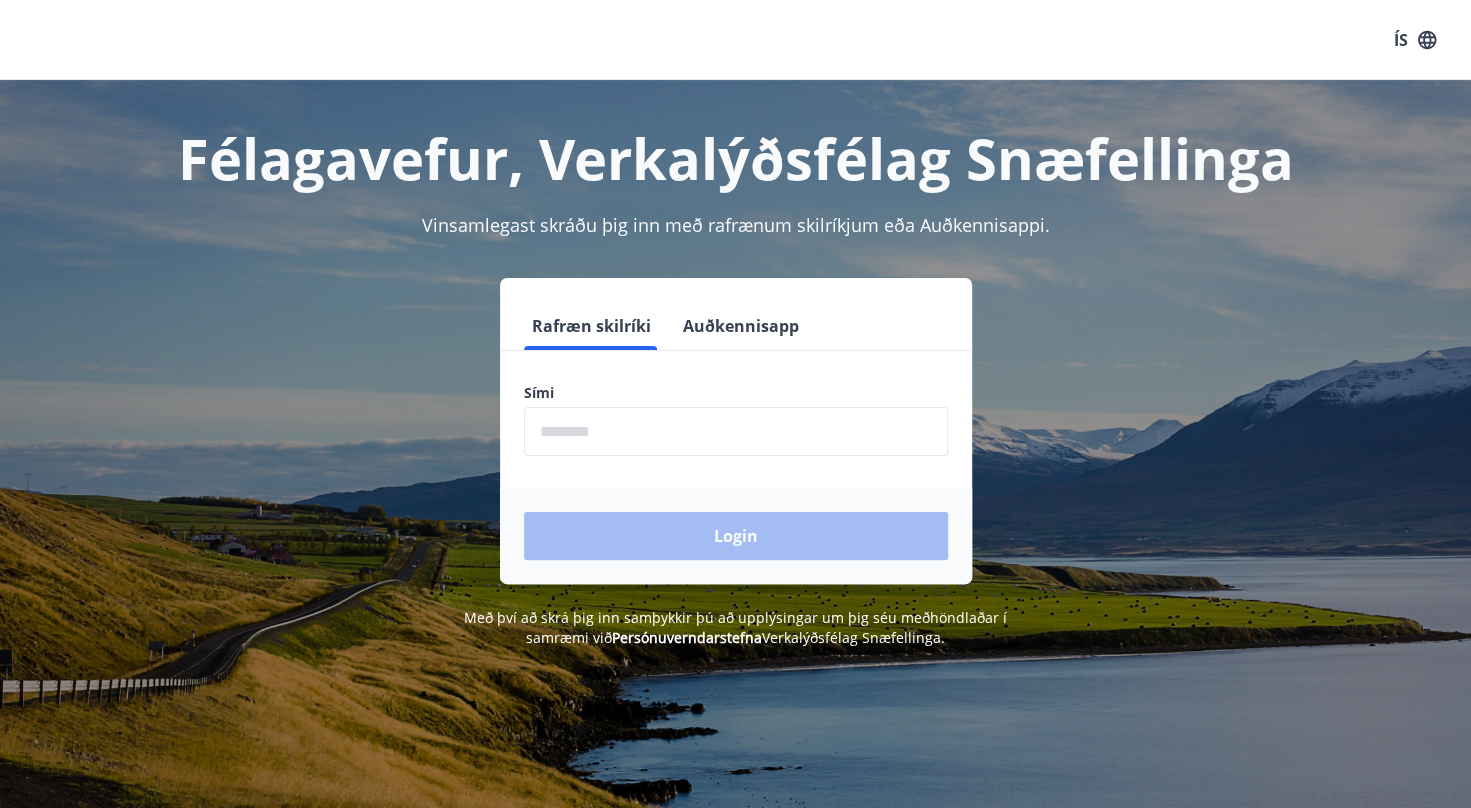 click at bounding box center (736, 431) 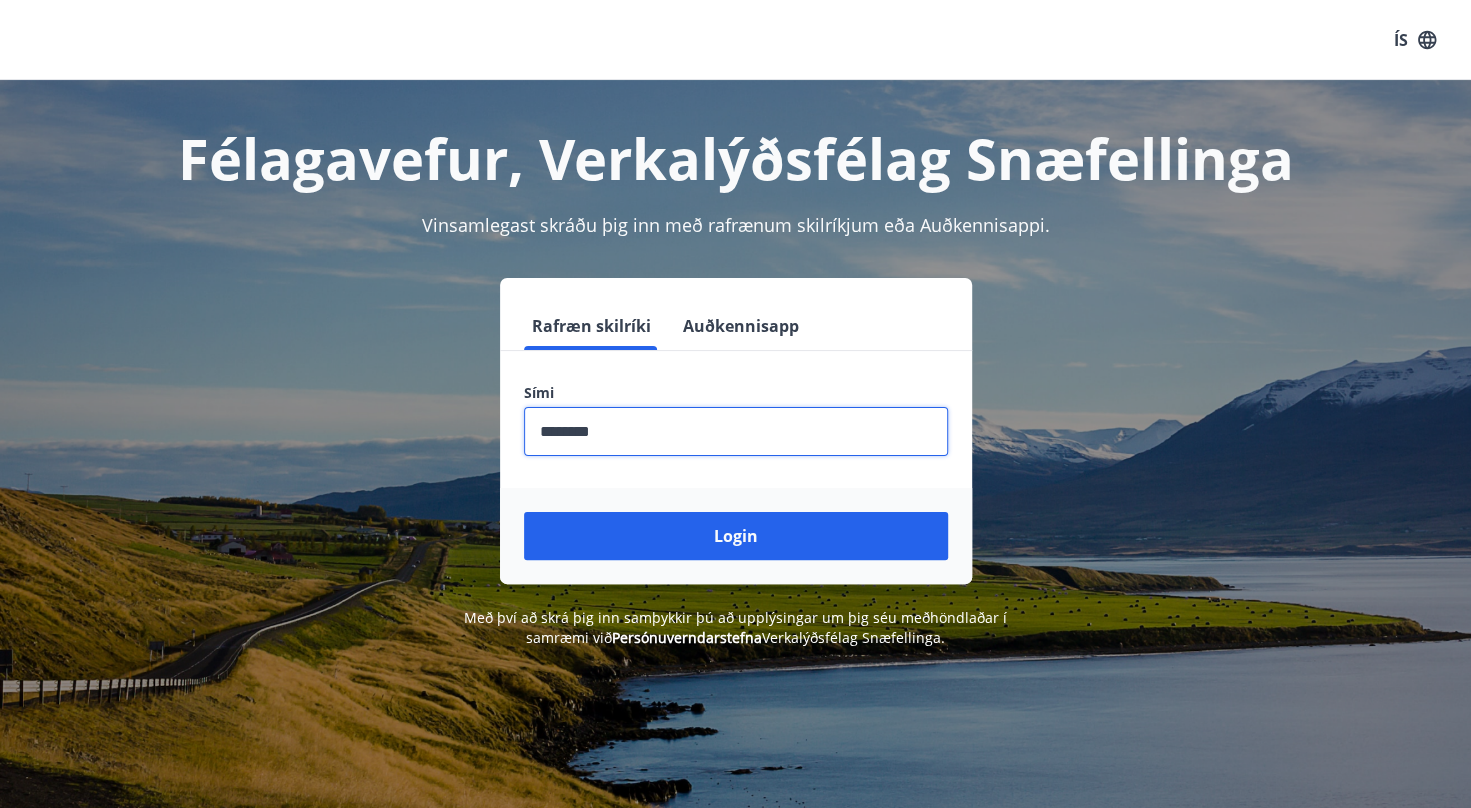 type on "********" 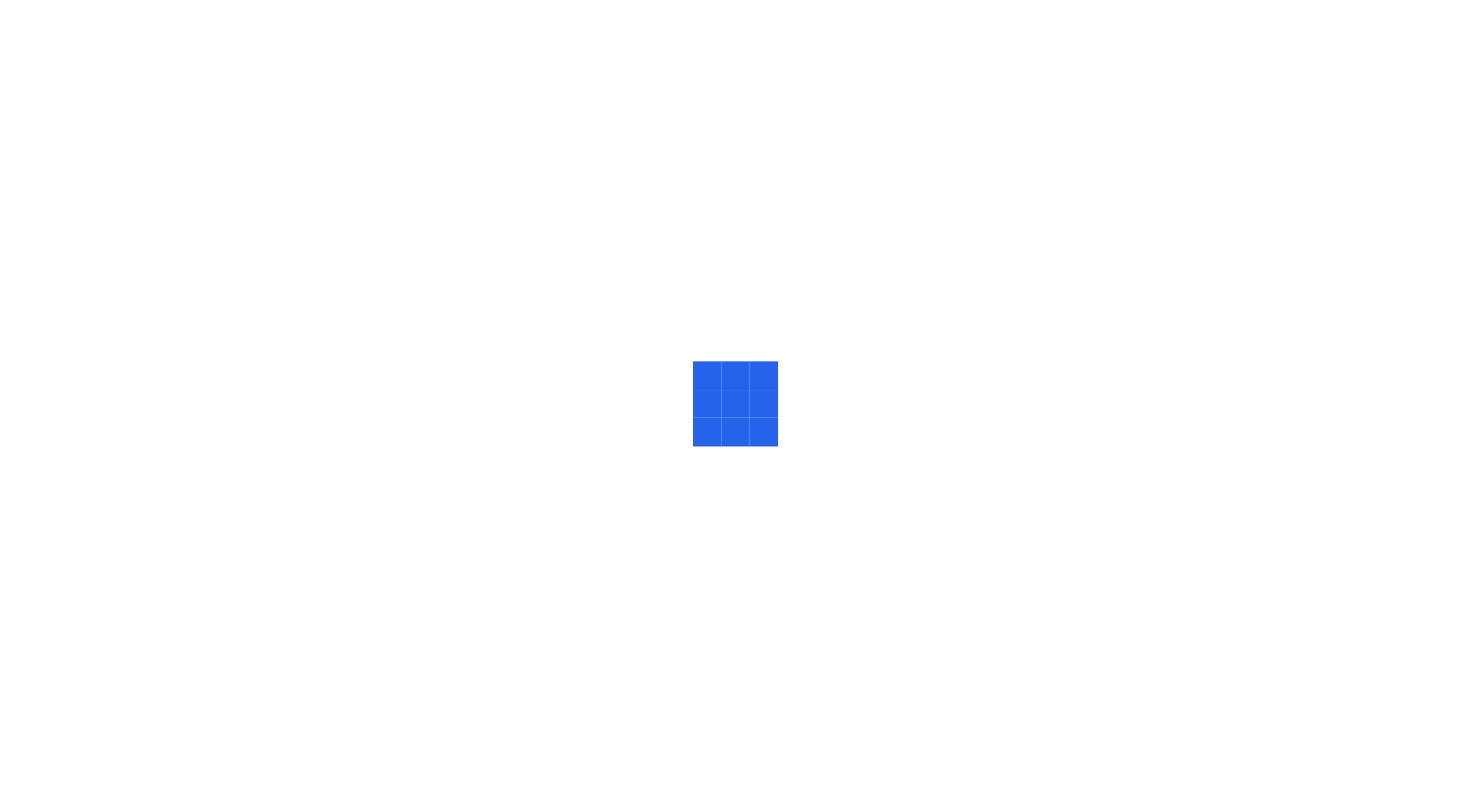 scroll, scrollTop: 0, scrollLeft: 0, axis: both 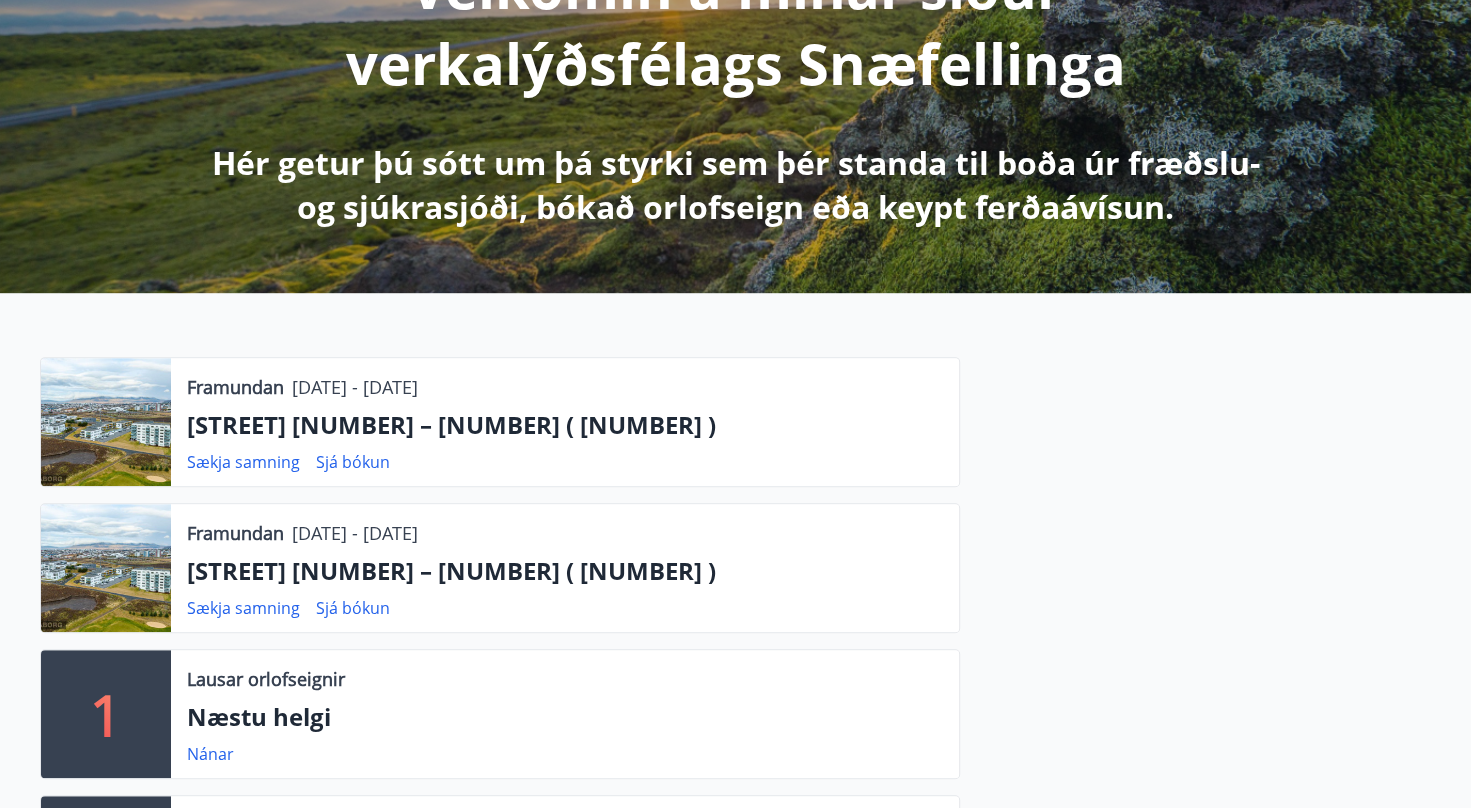 click on "Sjá bókun" at bounding box center [353, 462] 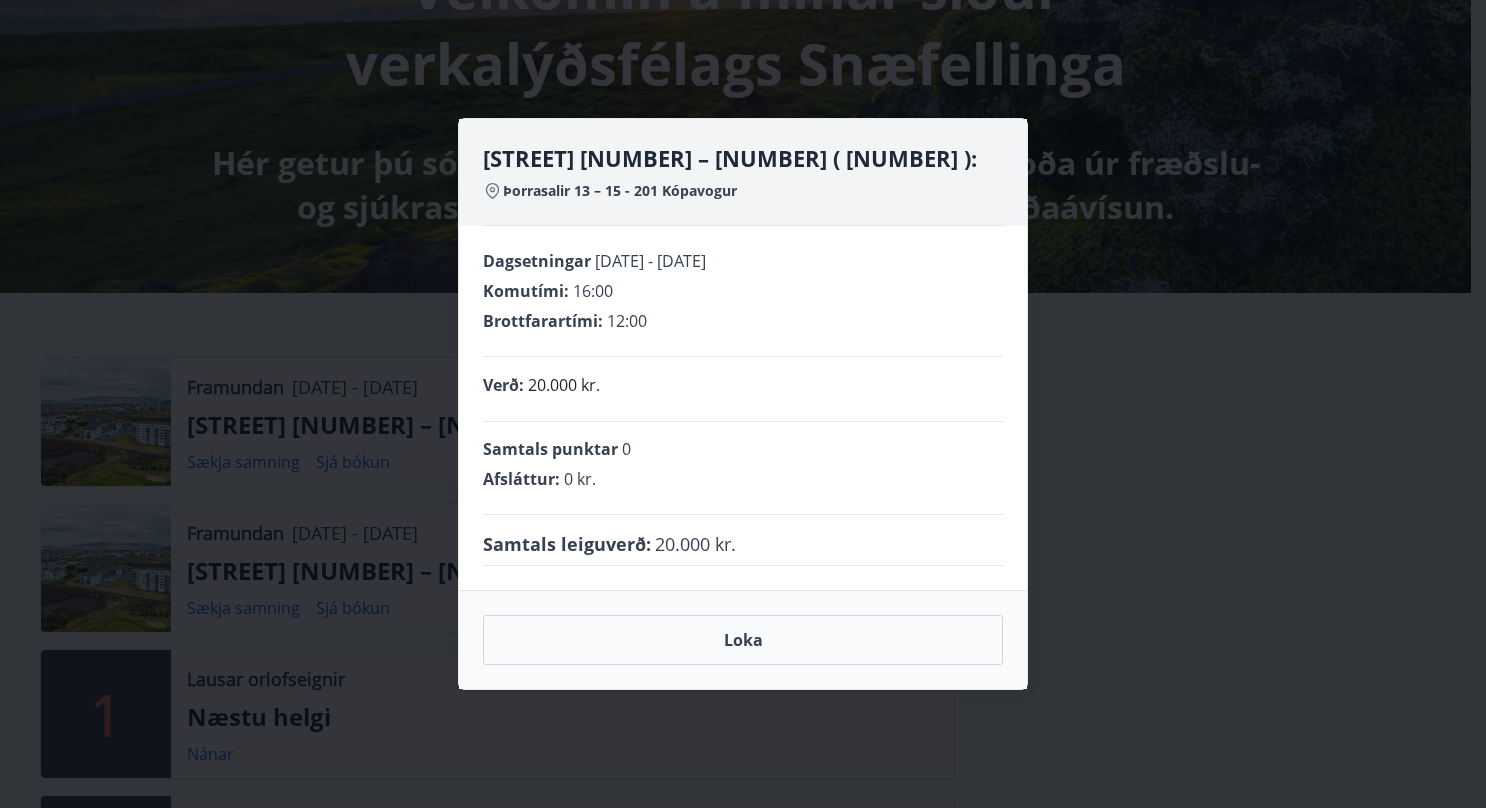 click on "Loka" at bounding box center [743, 640] 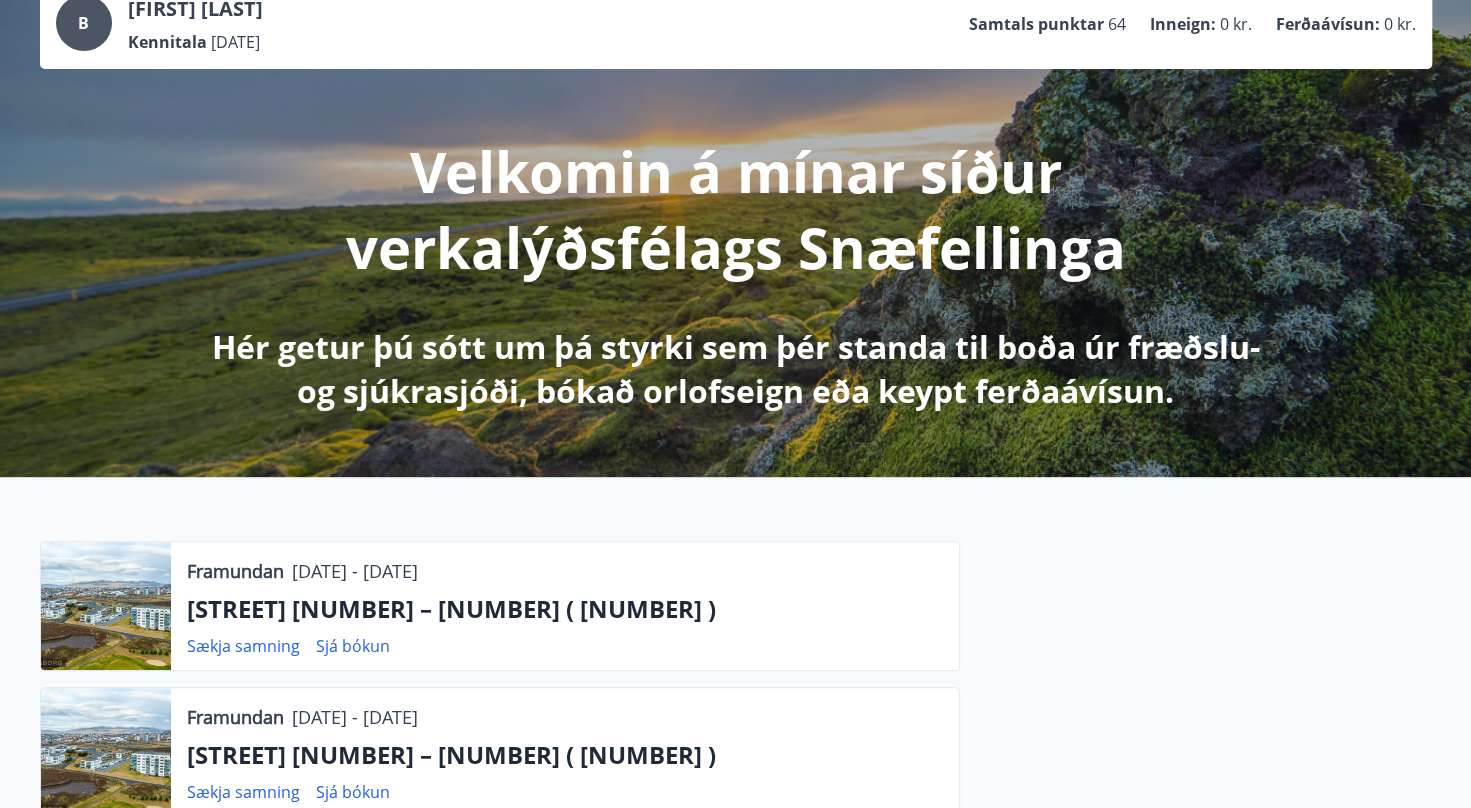 scroll, scrollTop: 0, scrollLeft: 0, axis: both 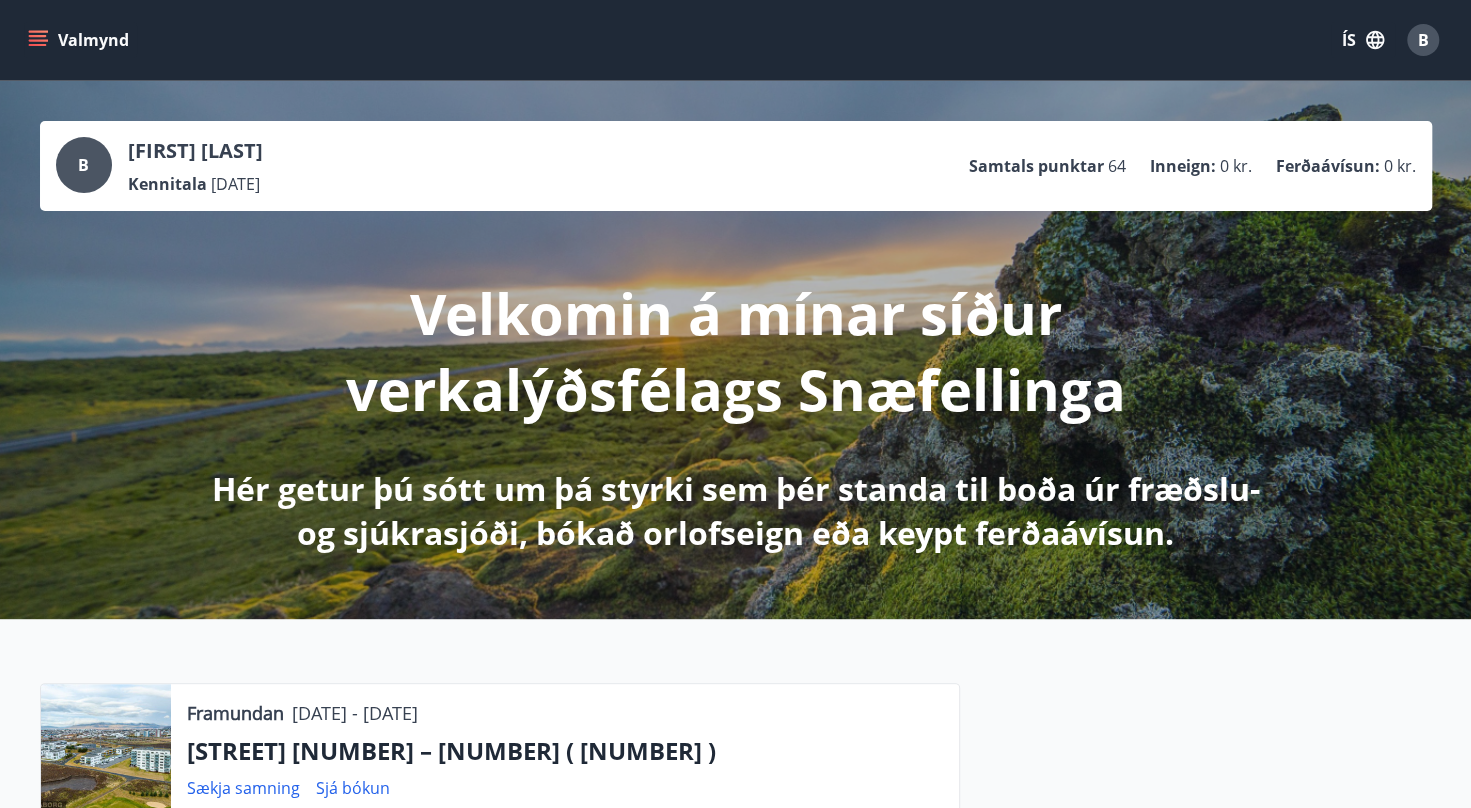 click 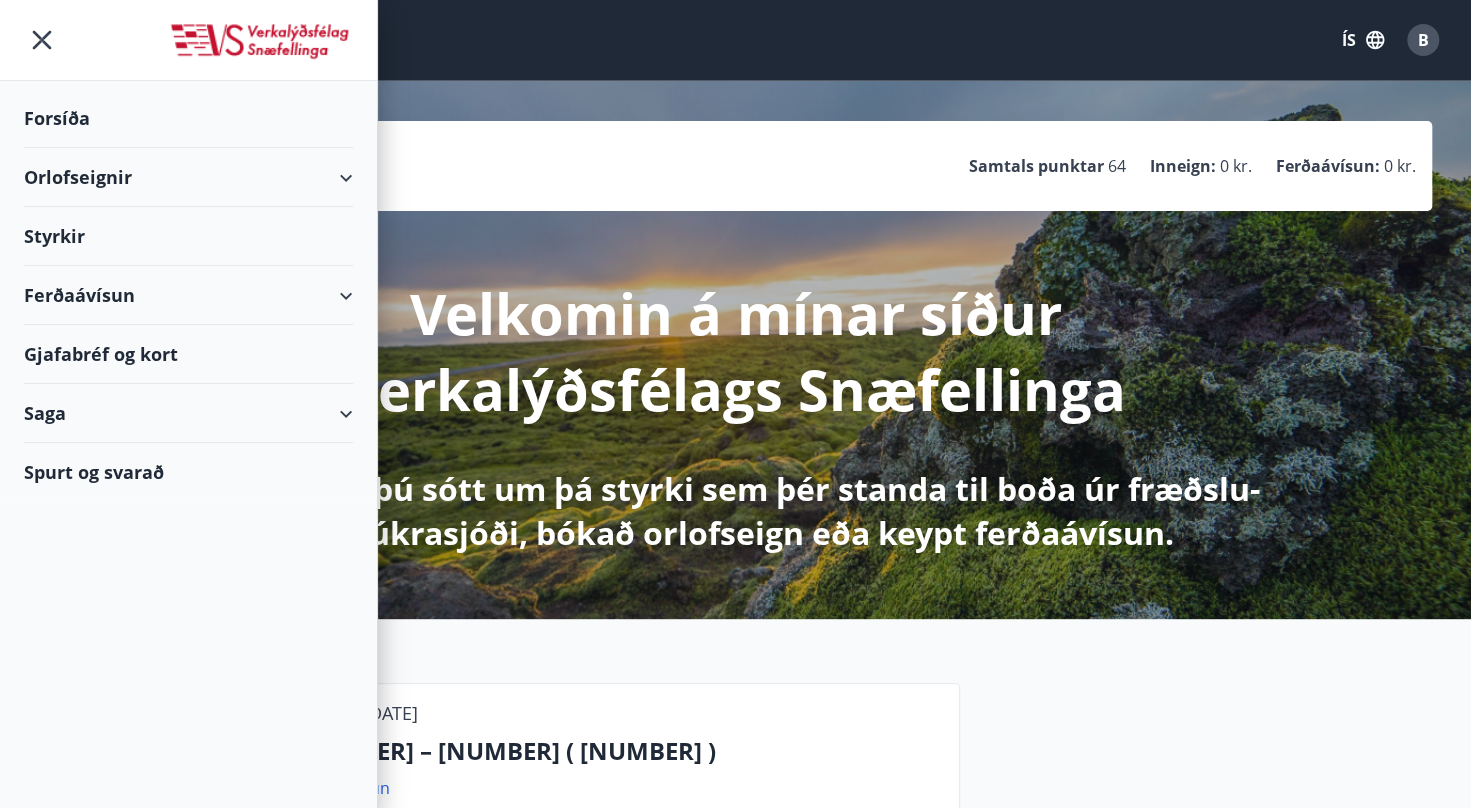 click on "Orlofseignir" at bounding box center (188, 177) 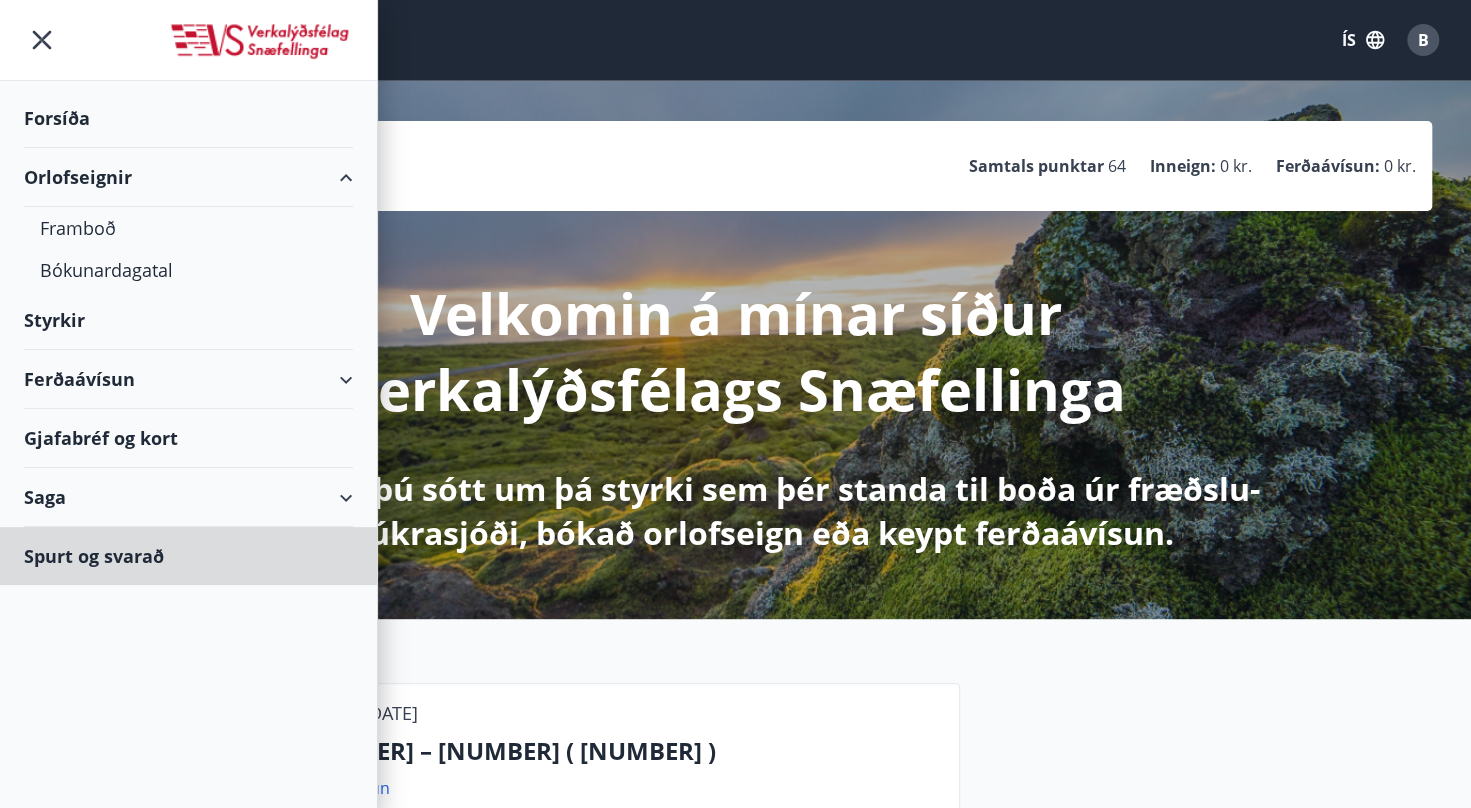 click on "Spurt og svarað" at bounding box center [188, 556] 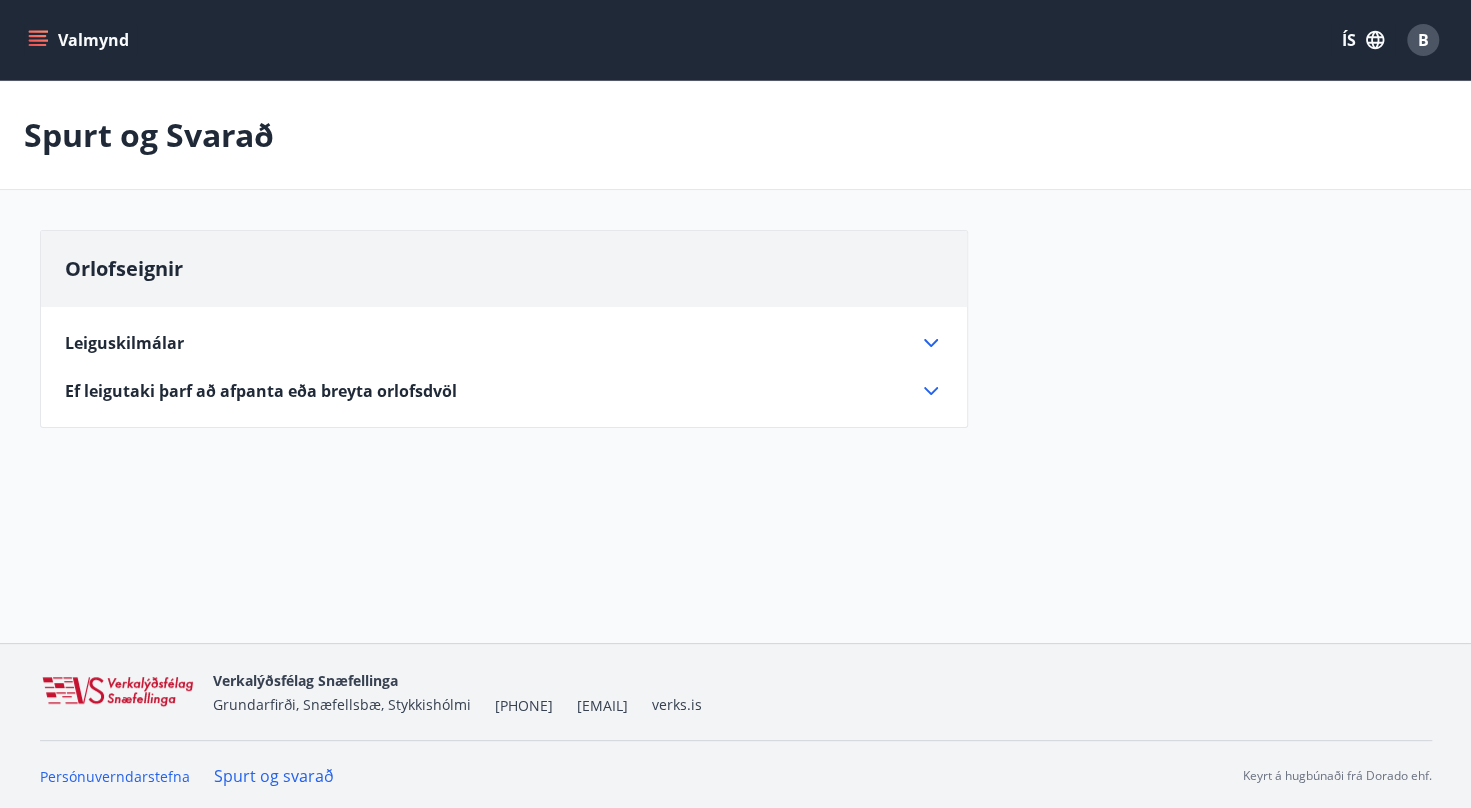 click 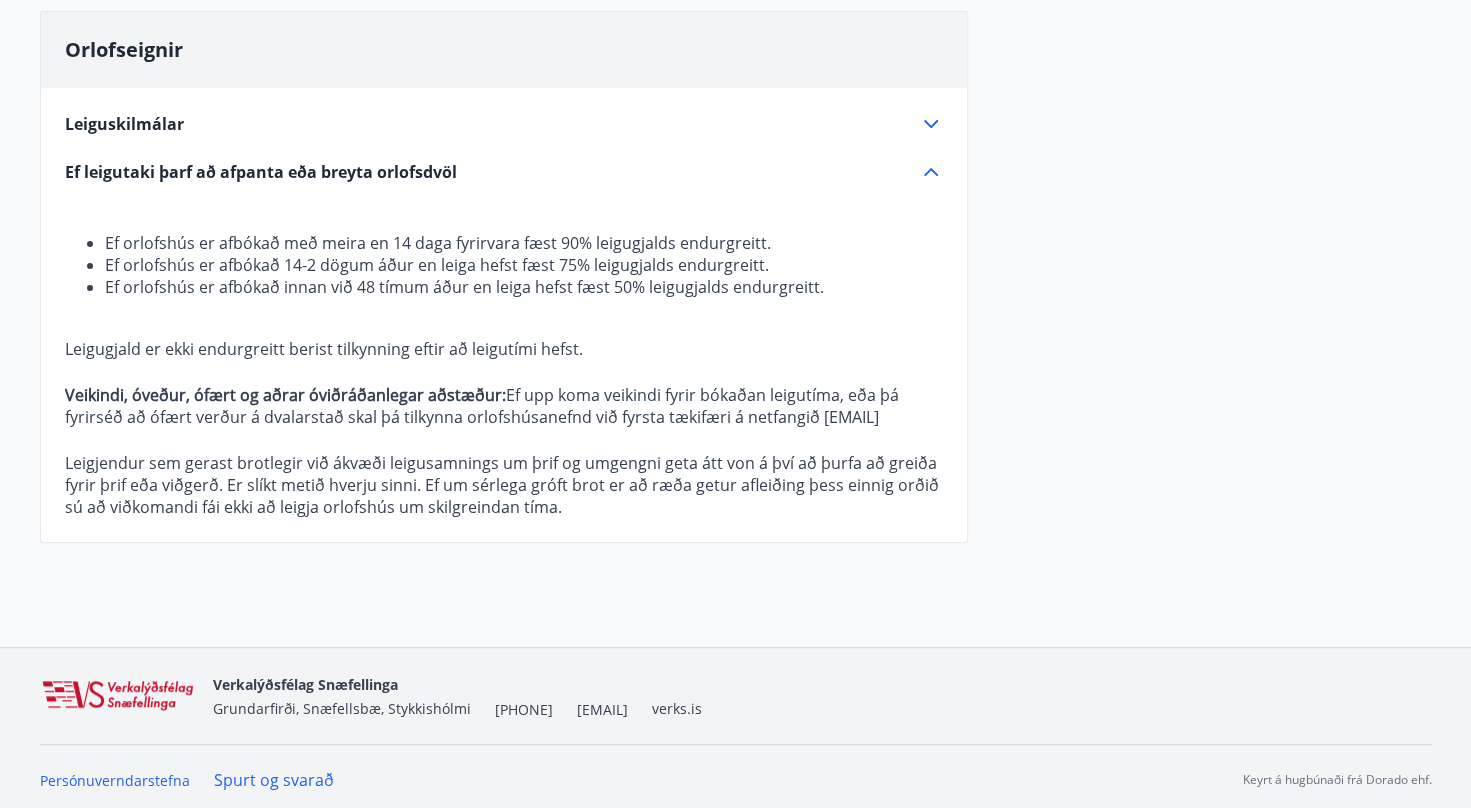 scroll, scrollTop: 224, scrollLeft: 0, axis: vertical 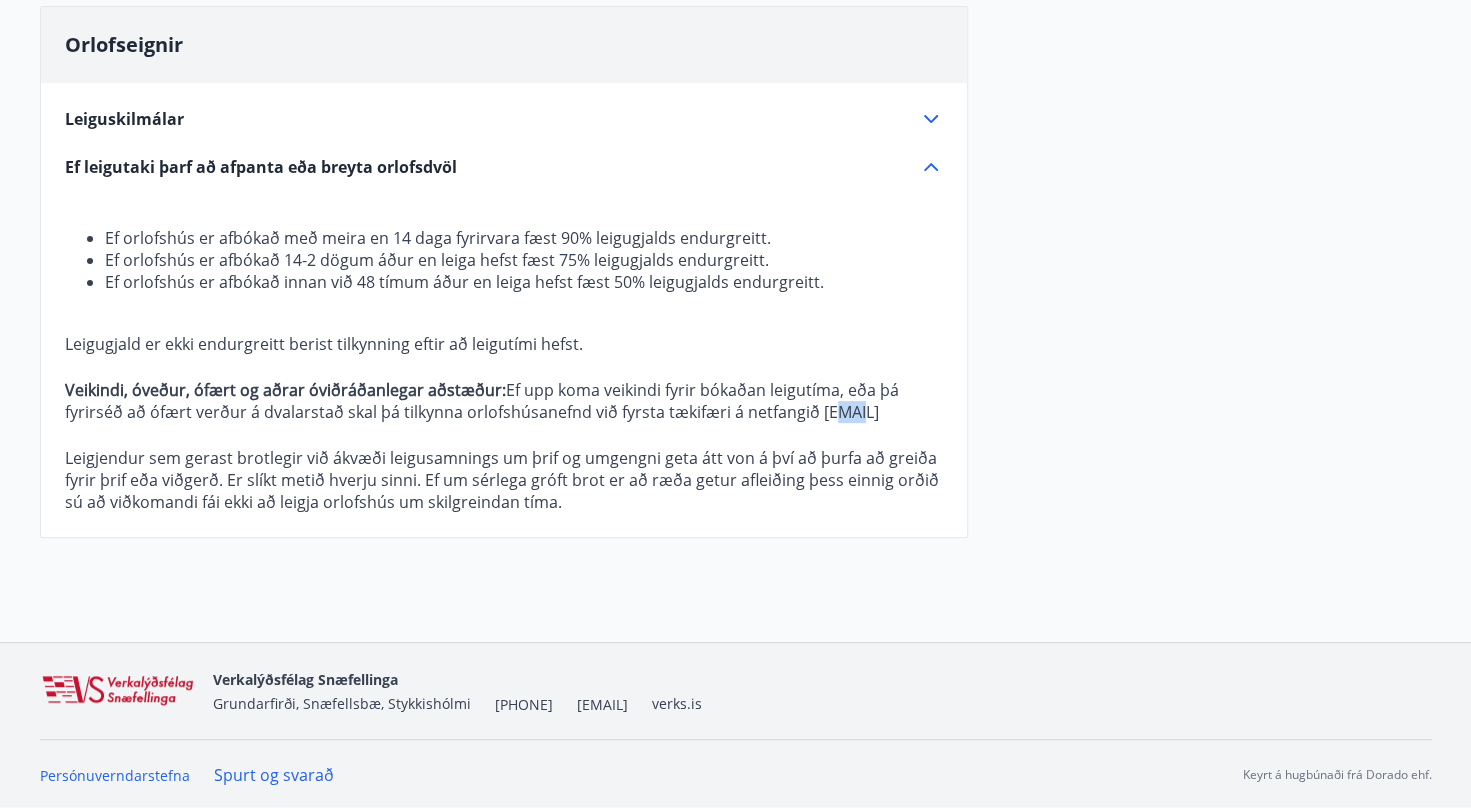 drag, startPoint x: 818, startPoint y: 414, endPoint x: 845, endPoint y: 412, distance: 27.073973 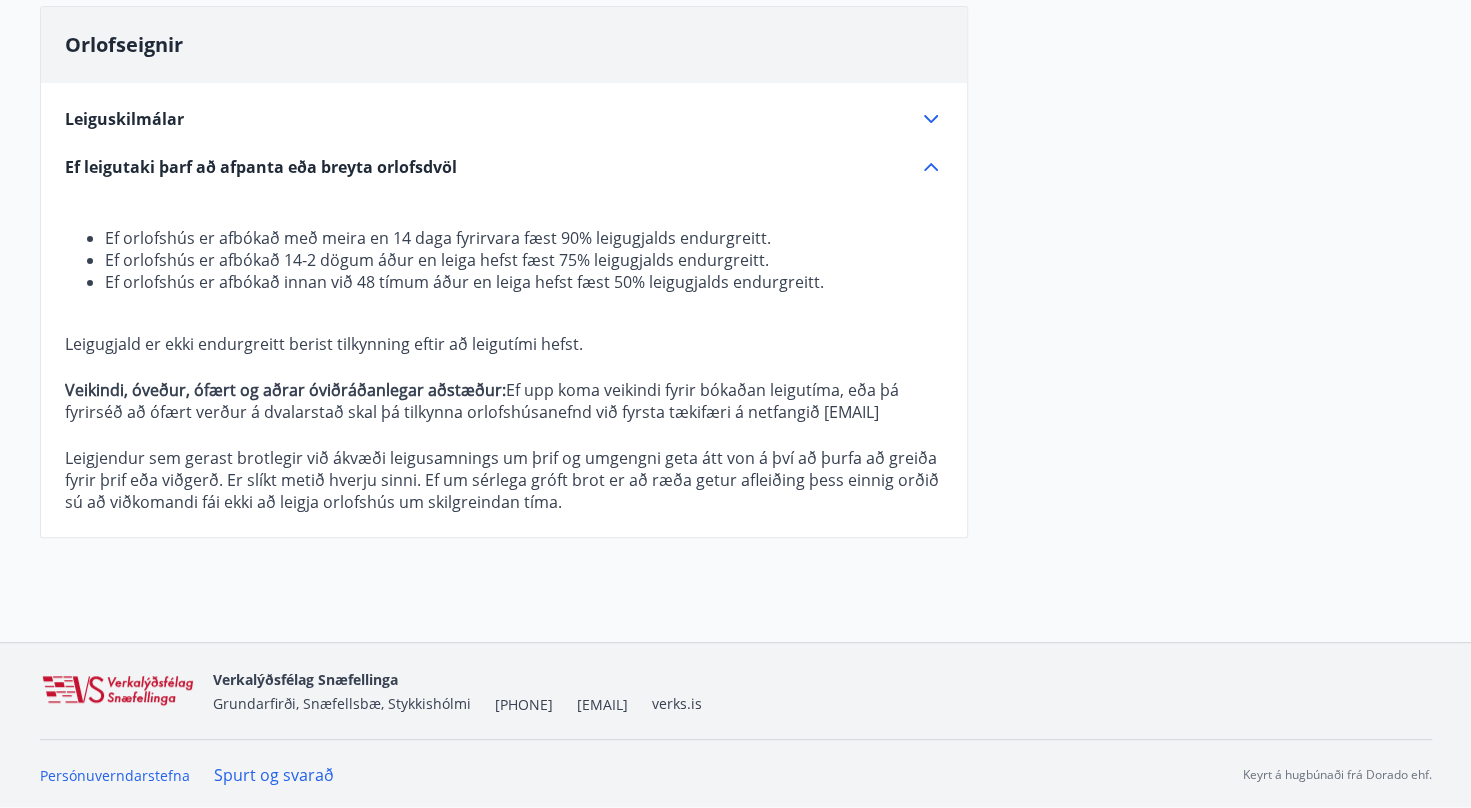 drag, startPoint x: 845, startPoint y: 412, endPoint x: 816, endPoint y: 412, distance: 29 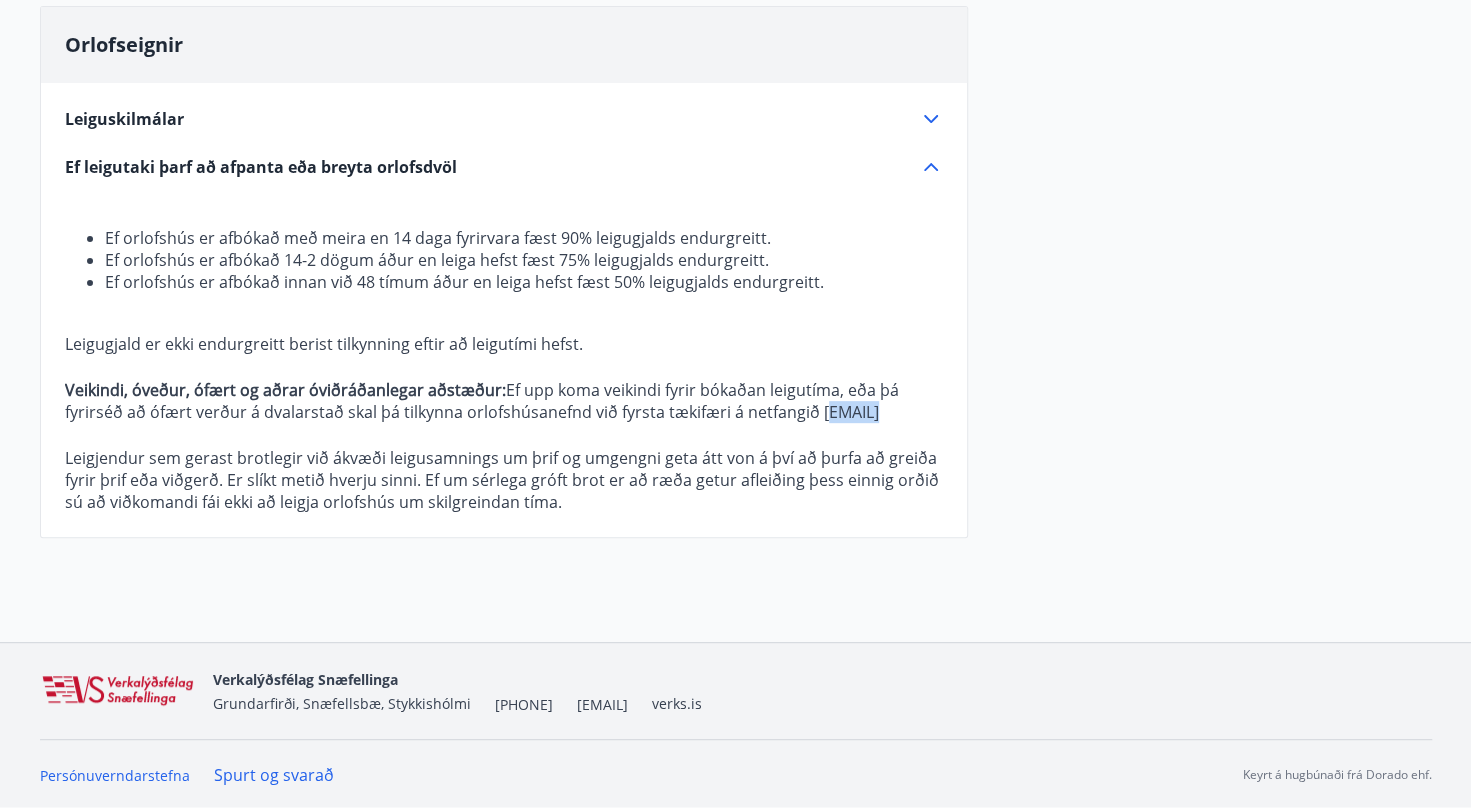 drag, startPoint x: 816, startPoint y: 412, endPoint x: 908, endPoint y: 422, distance: 92.541885 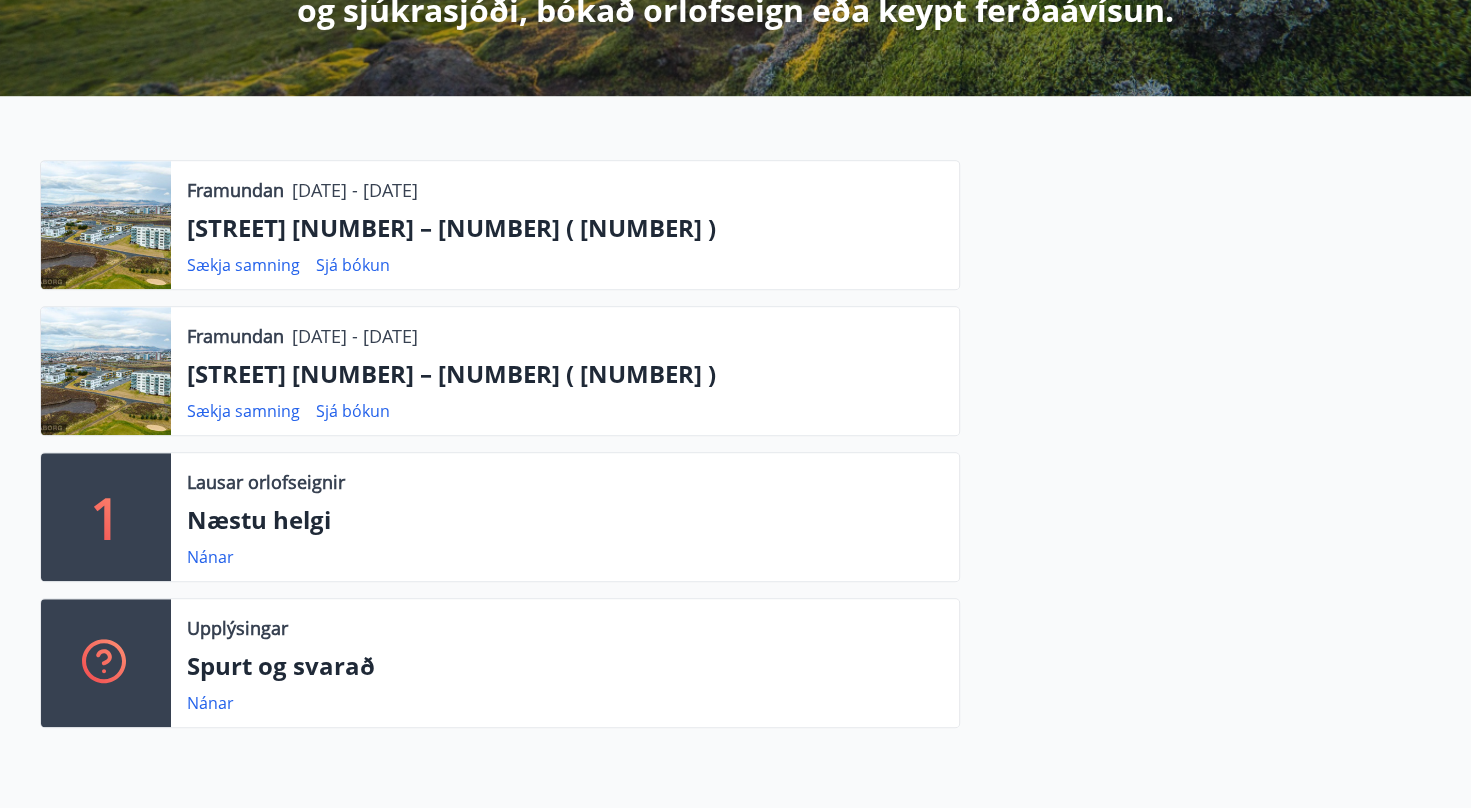 scroll, scrollTop: 528, scrollLeft: 0, axis: vertical 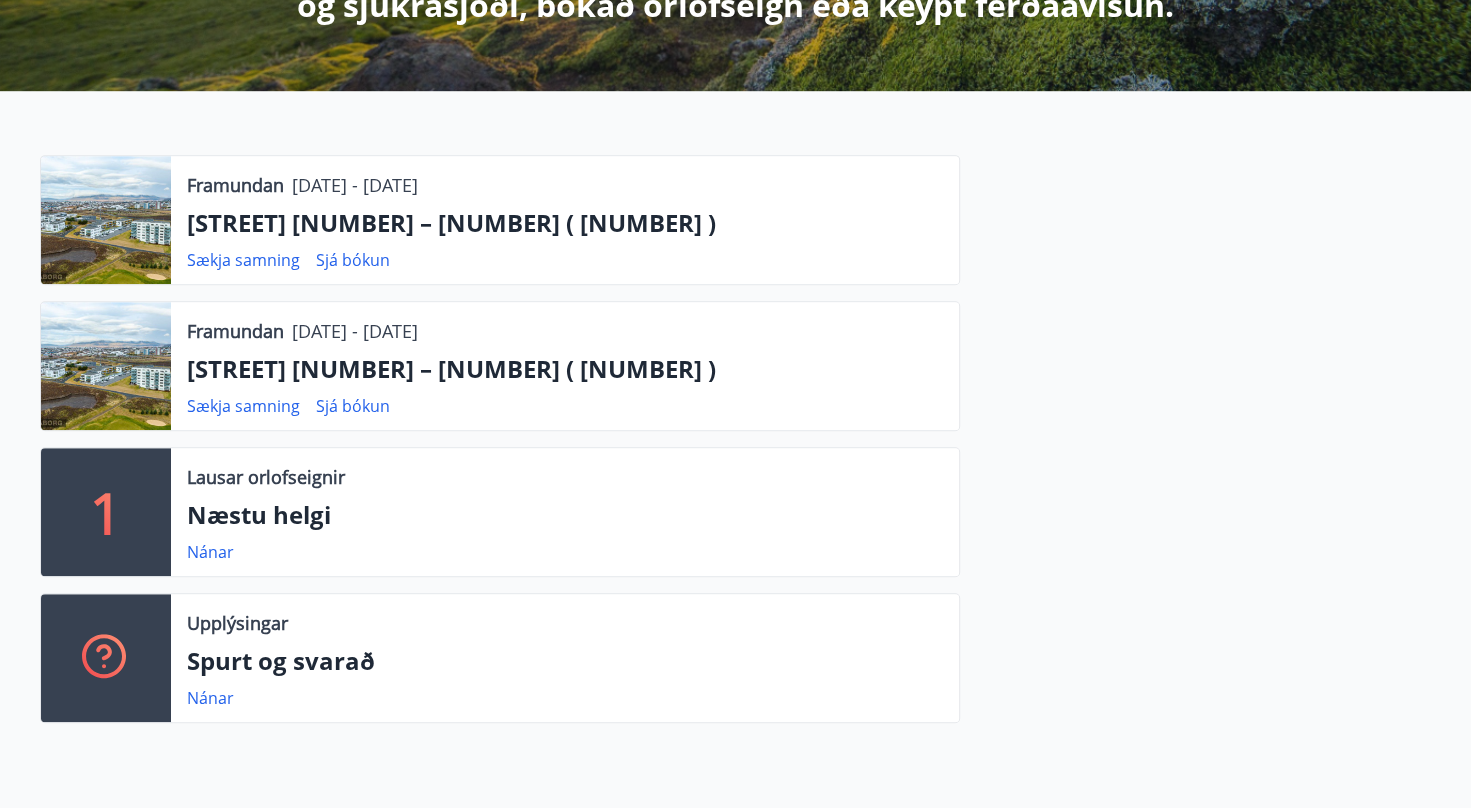 click on "Lausar orlofseignir Næstu helgi Nánar" at bounding box center (565, 512) 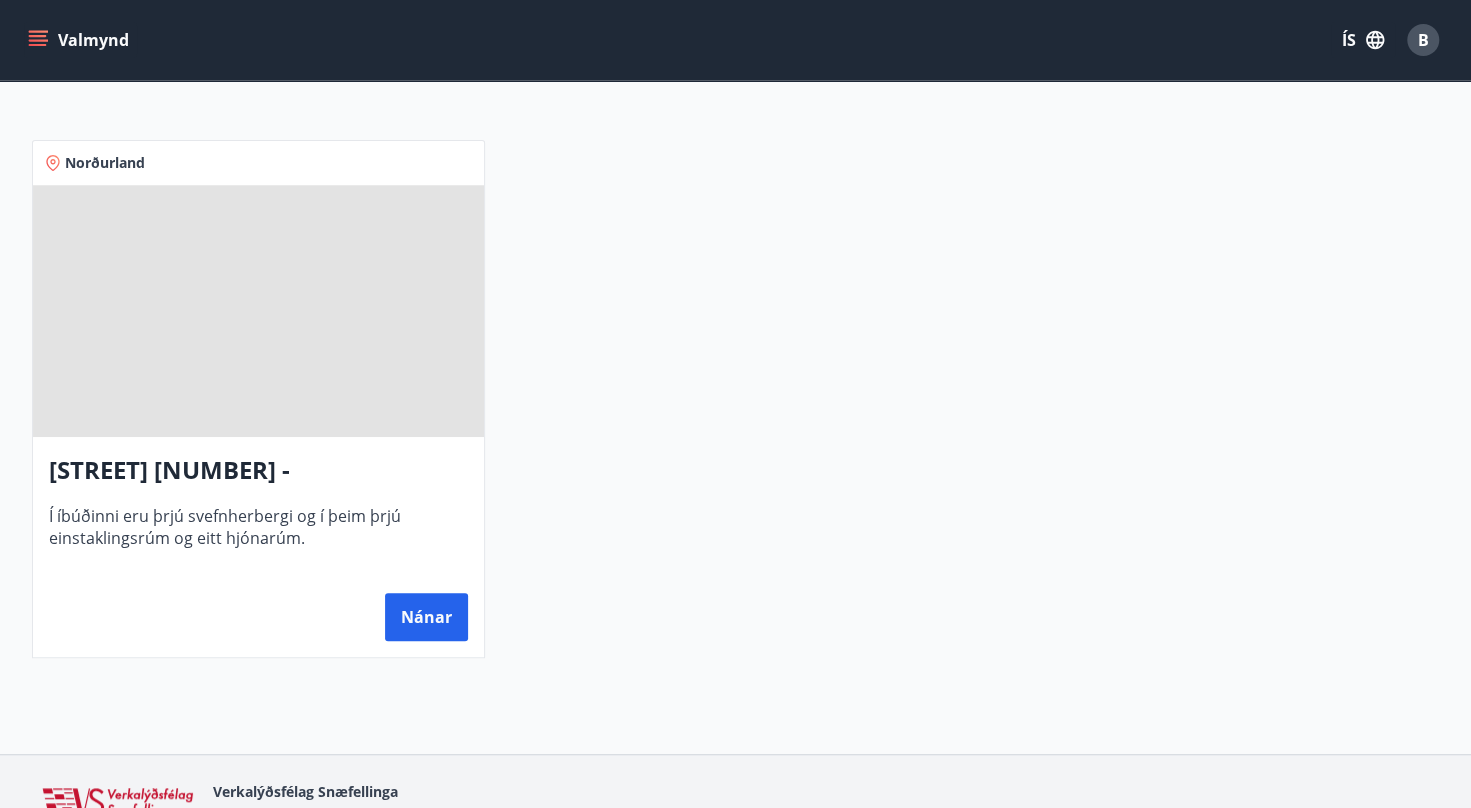 scroll, scrollTop: 368, scrollLeft: 0, axis: vertical 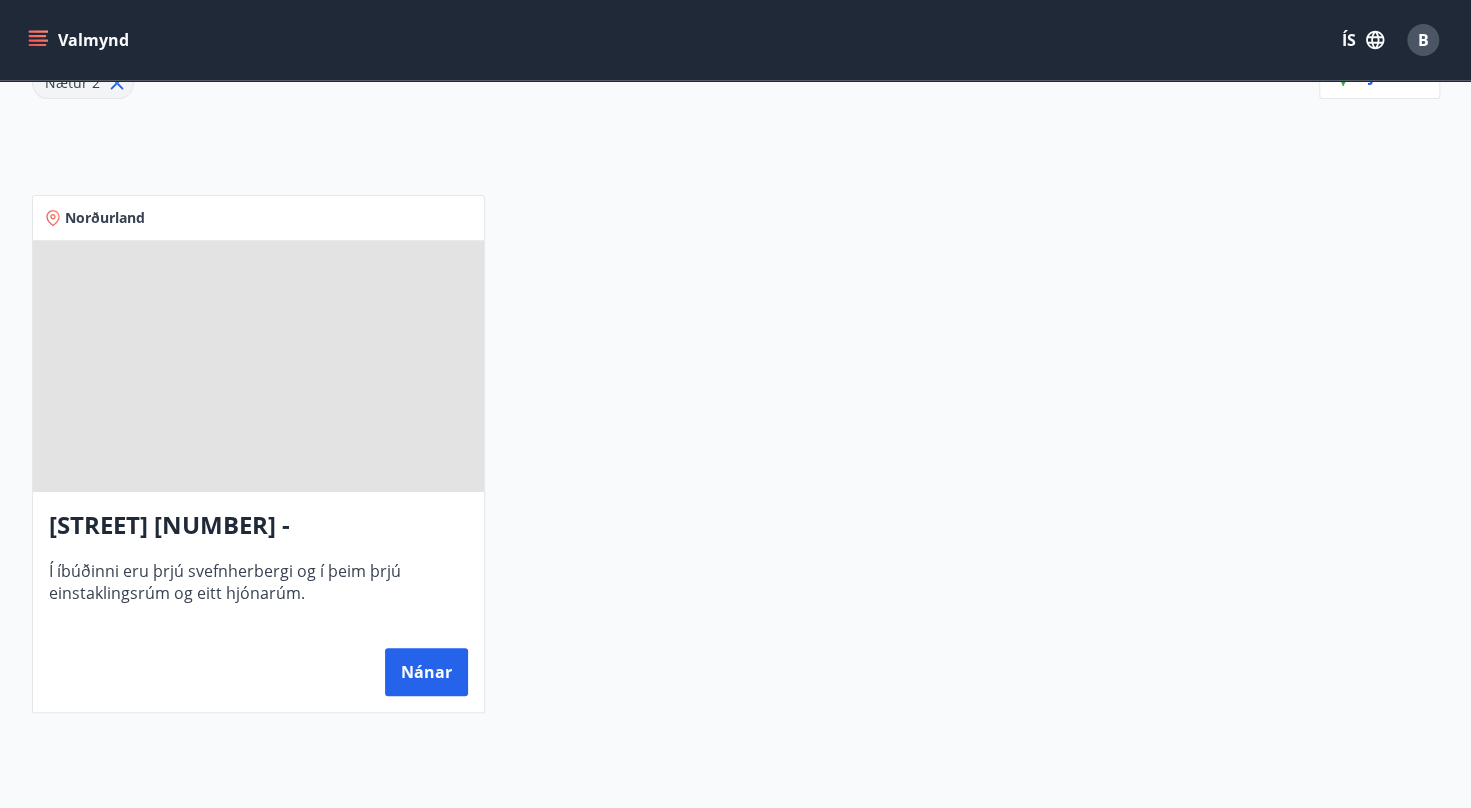 click on "Nánar" at bounding box center [426, 672] 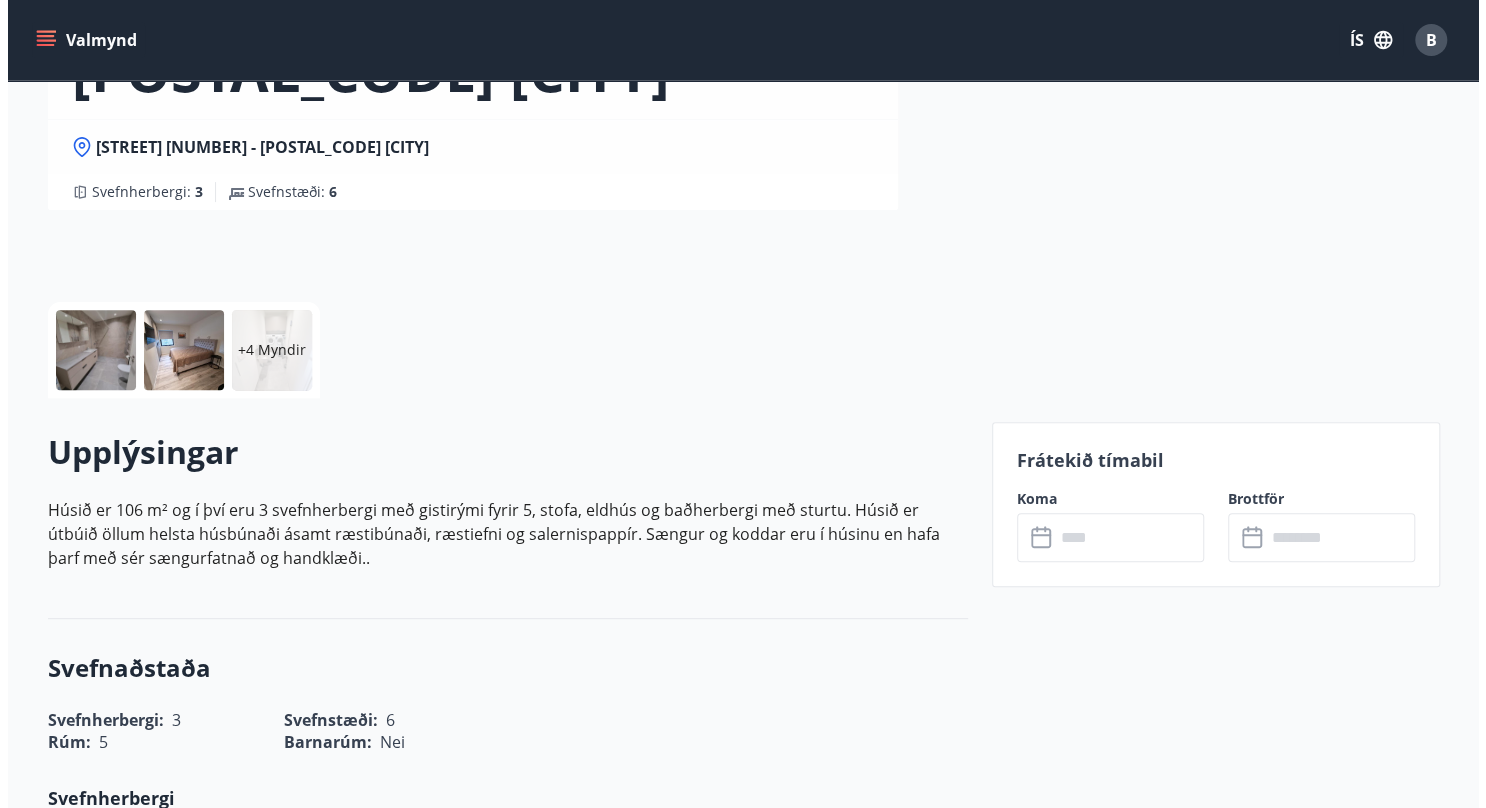 scroll, scrollTop: 0, scrollLeft: 0, axis: both 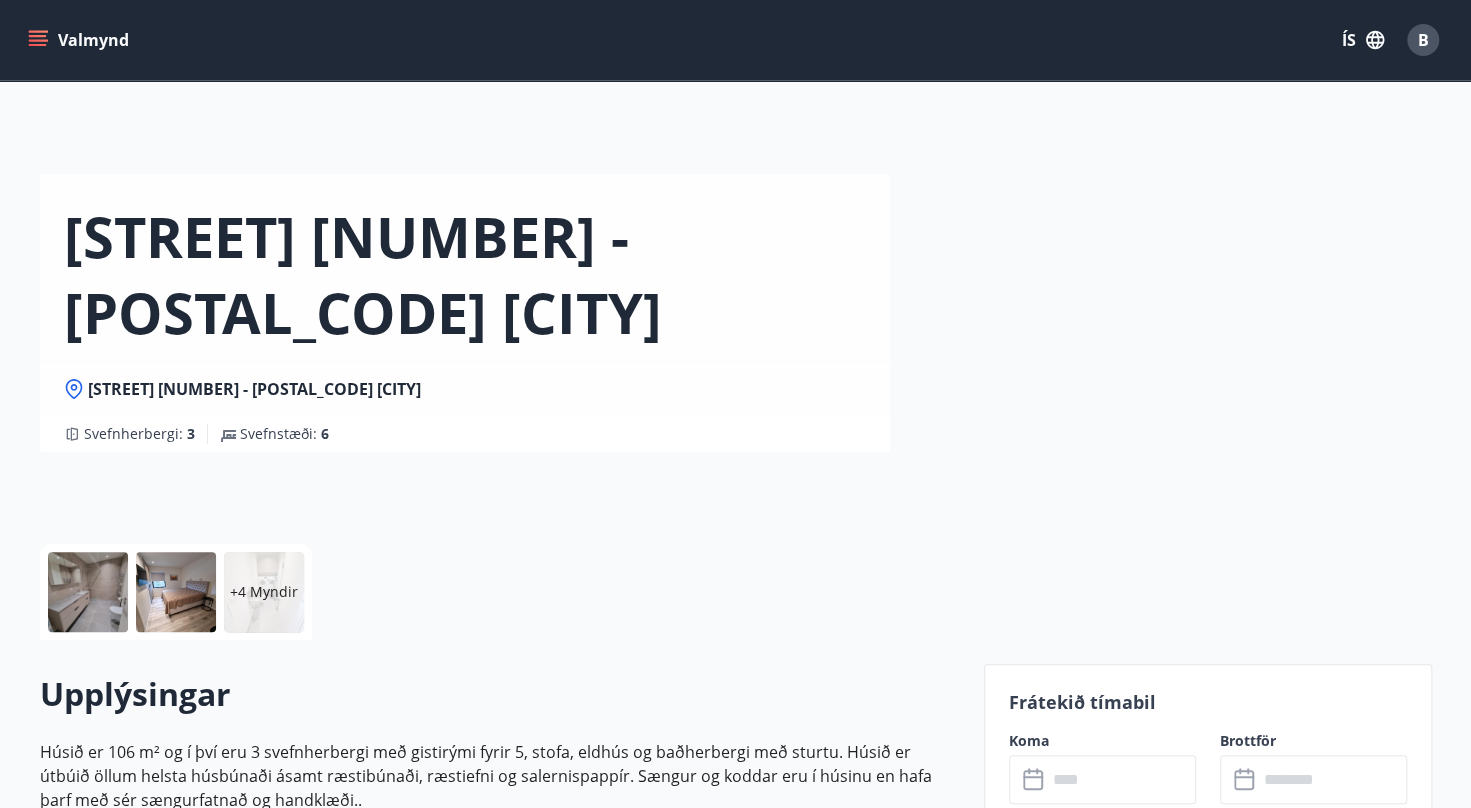 click at bounding box center (88, 592) 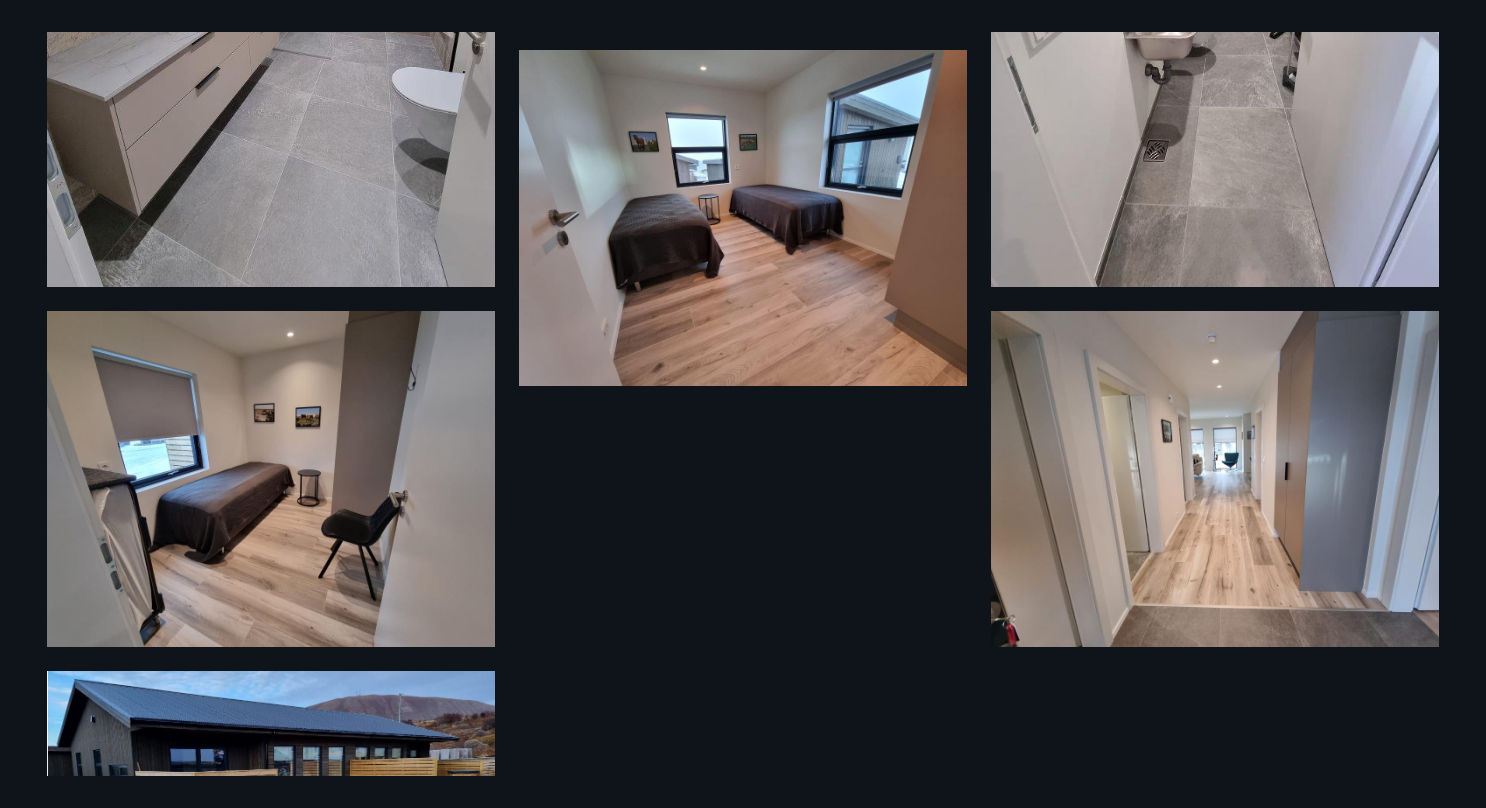 scroll, scrollTop: 841, scrollLeft: 0, axis: vertical 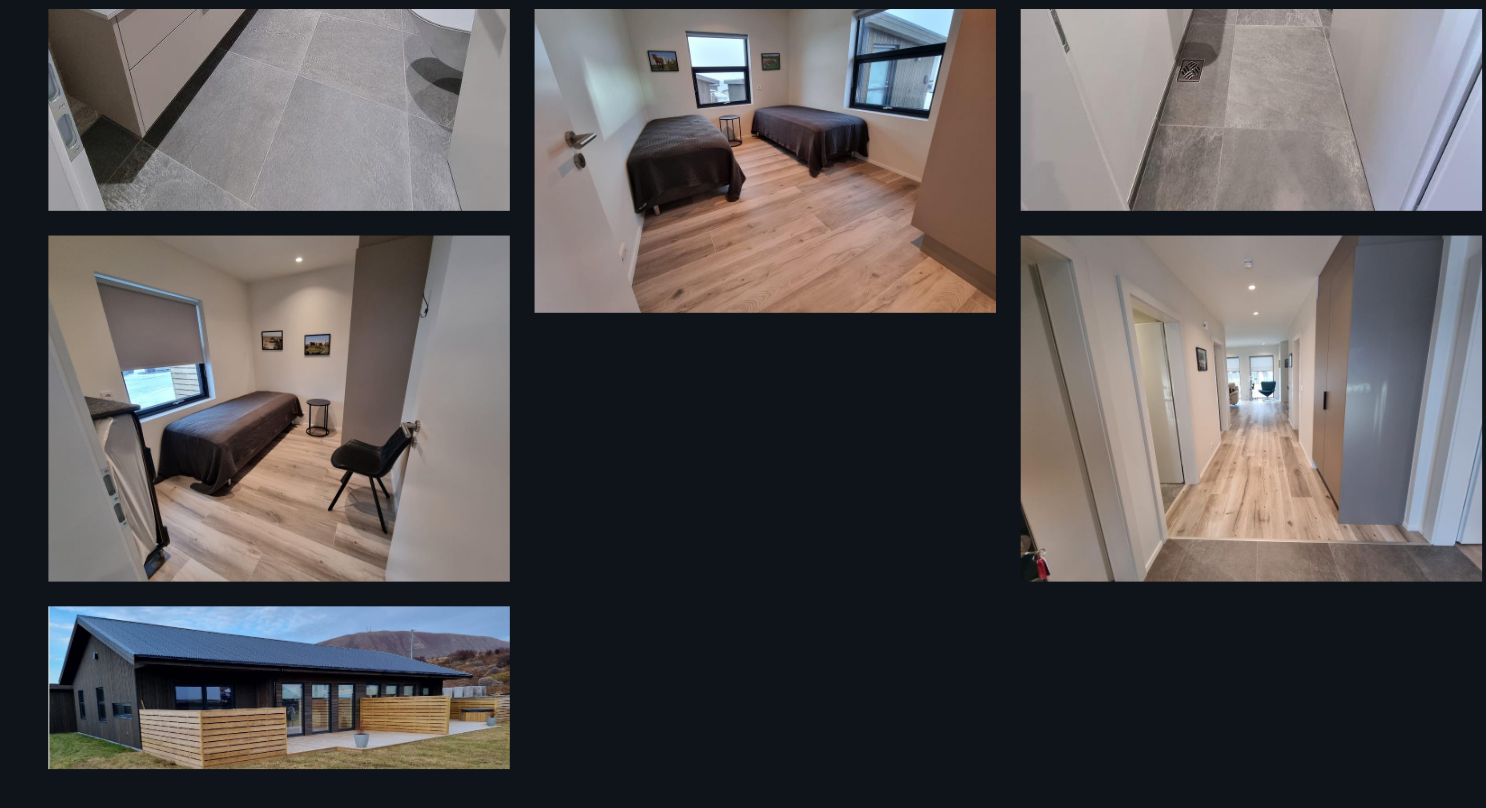 click at bounding box center [1215, 420] 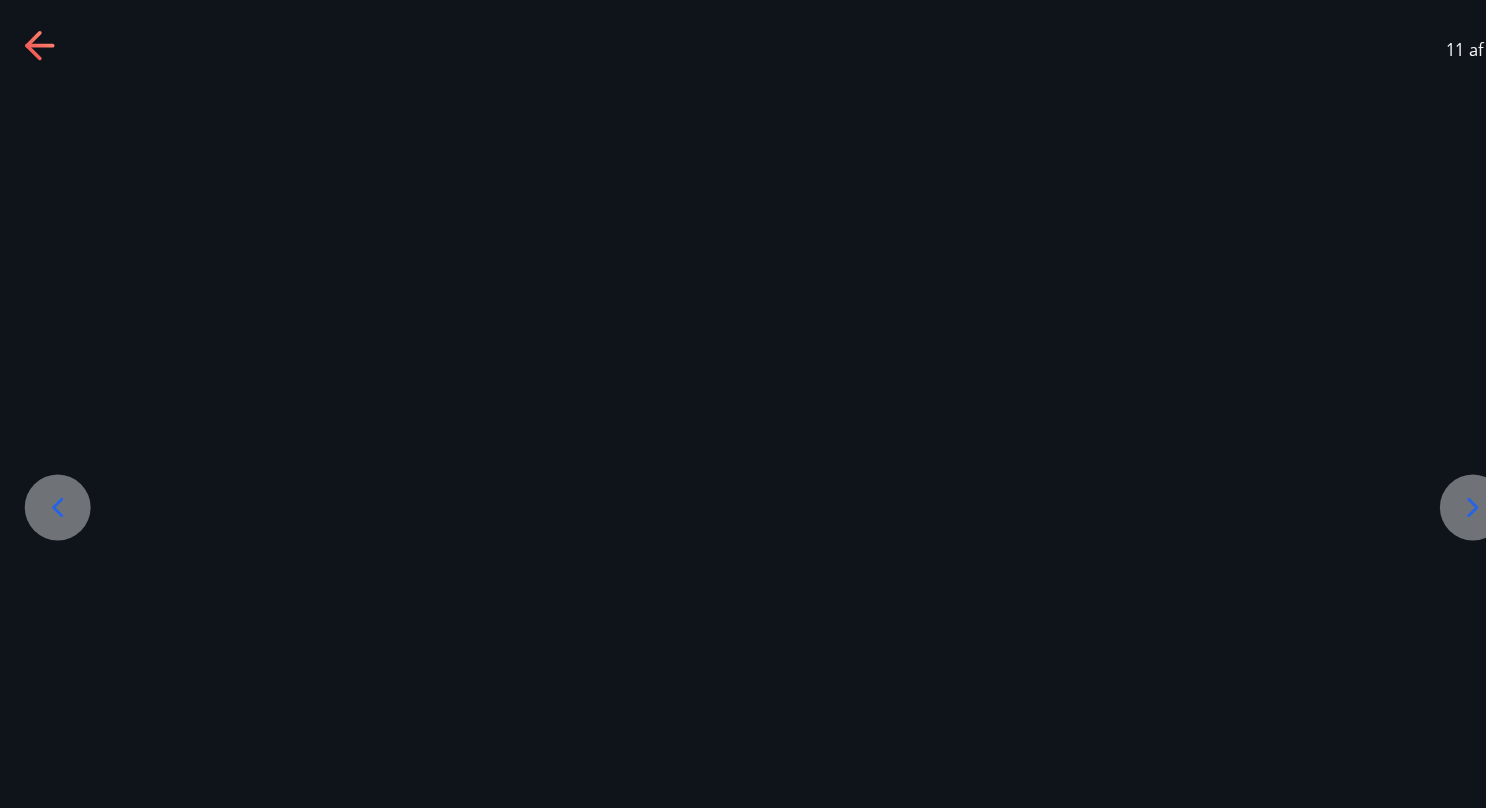 click 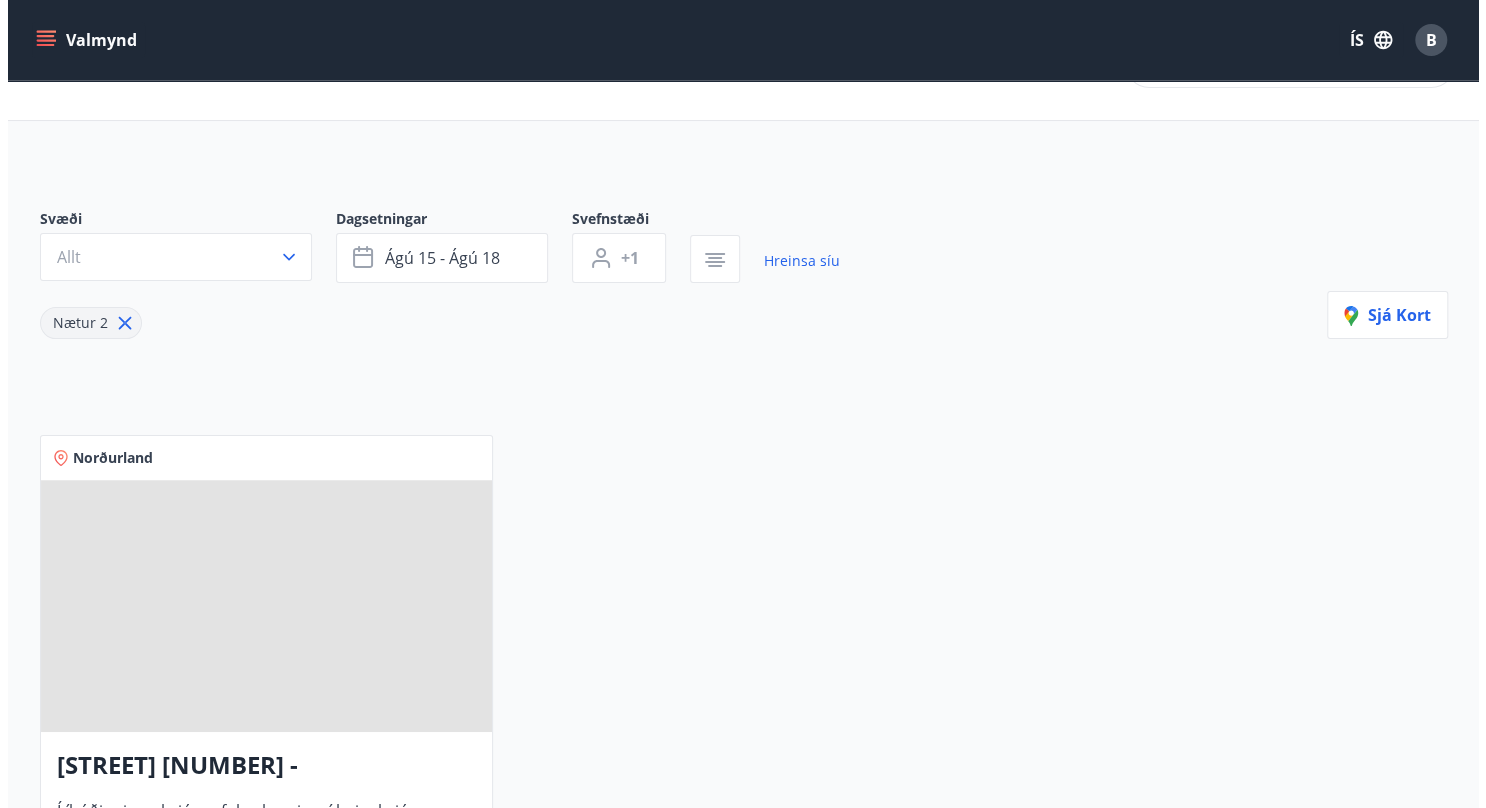 scroll, scrollTop: 0, scrollLeft: 0, axis: both 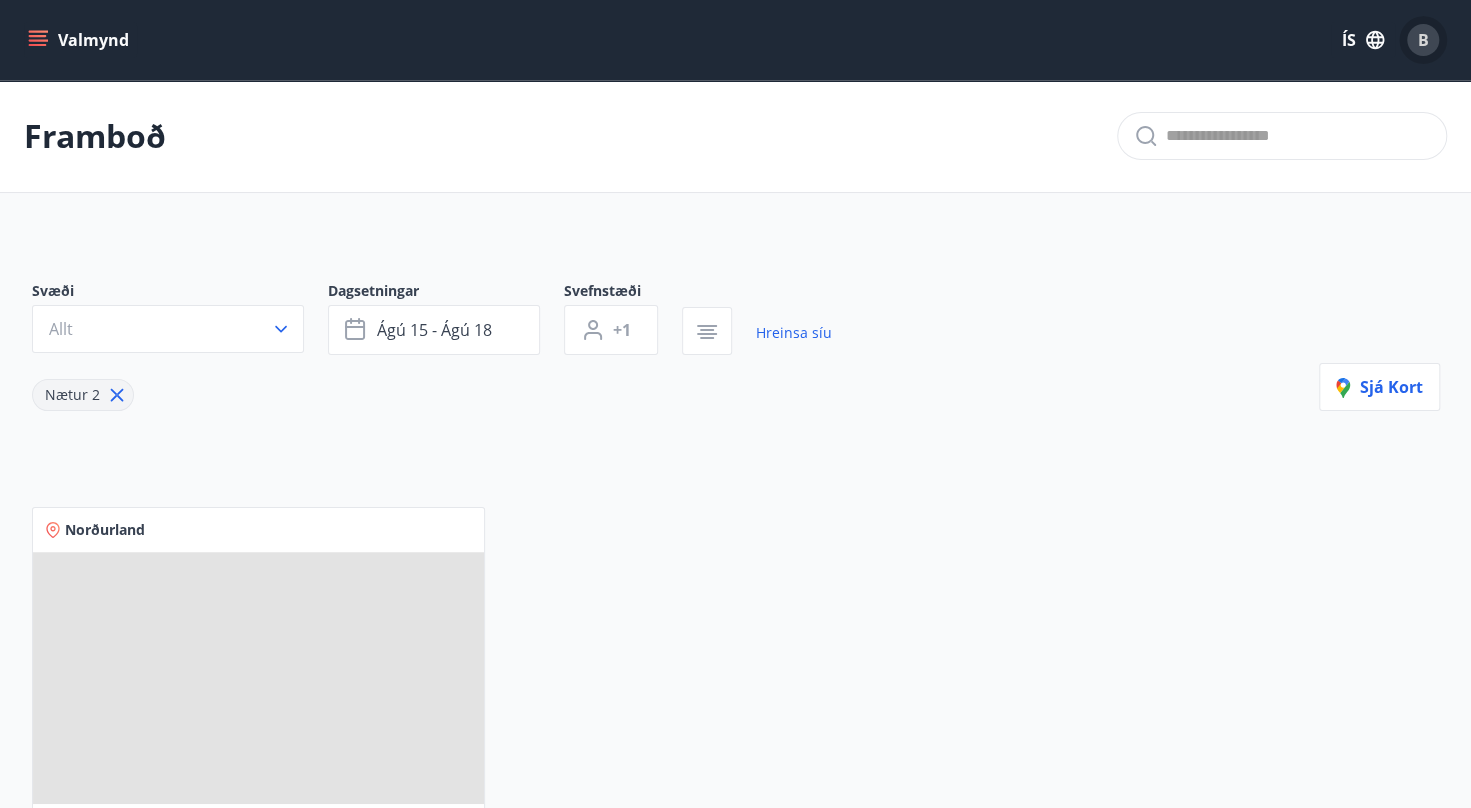 click on "B" at bounding box center (1423, 40) 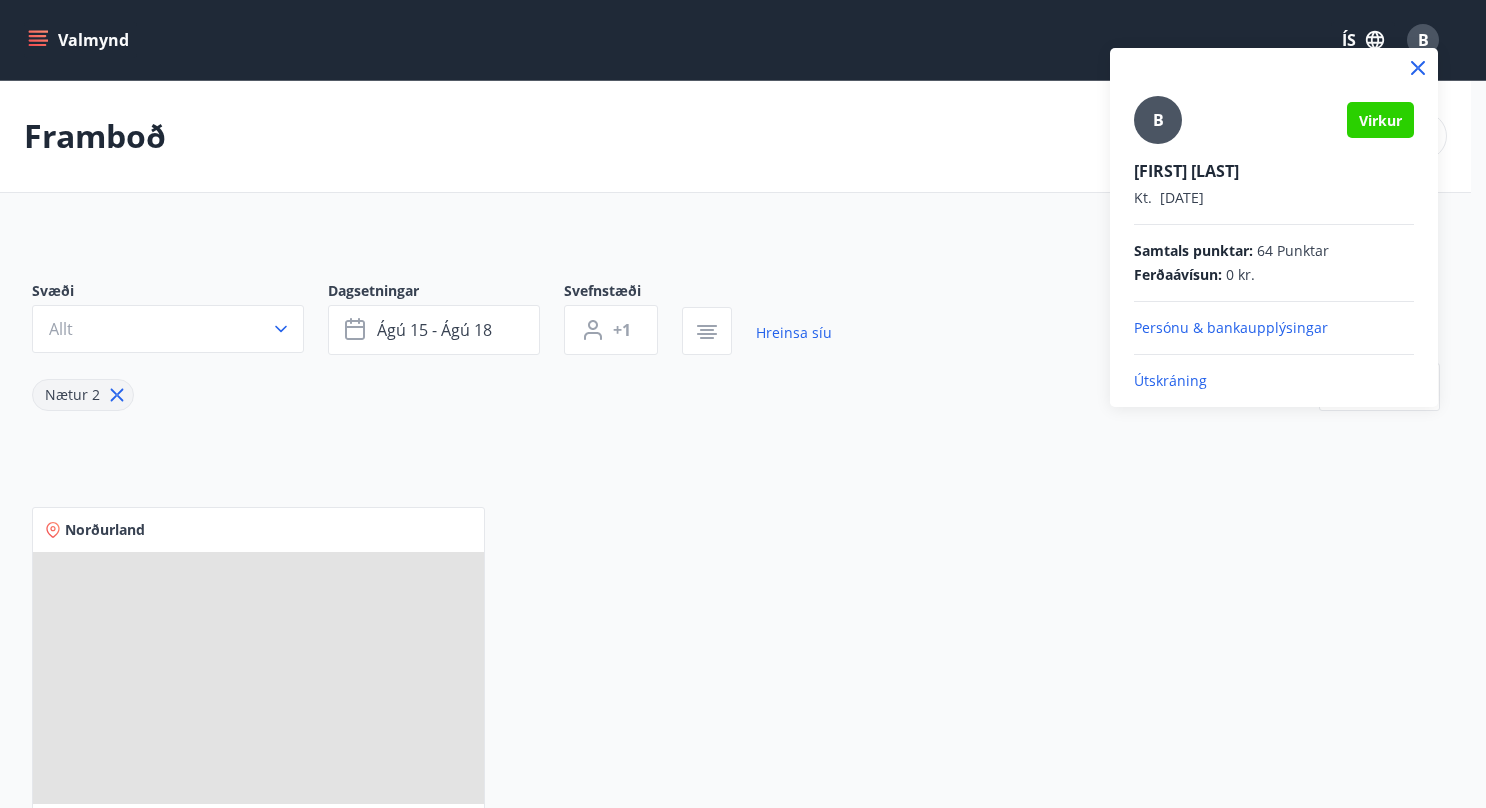 click on "Útskráning" at bounding box center (1274, 381) 